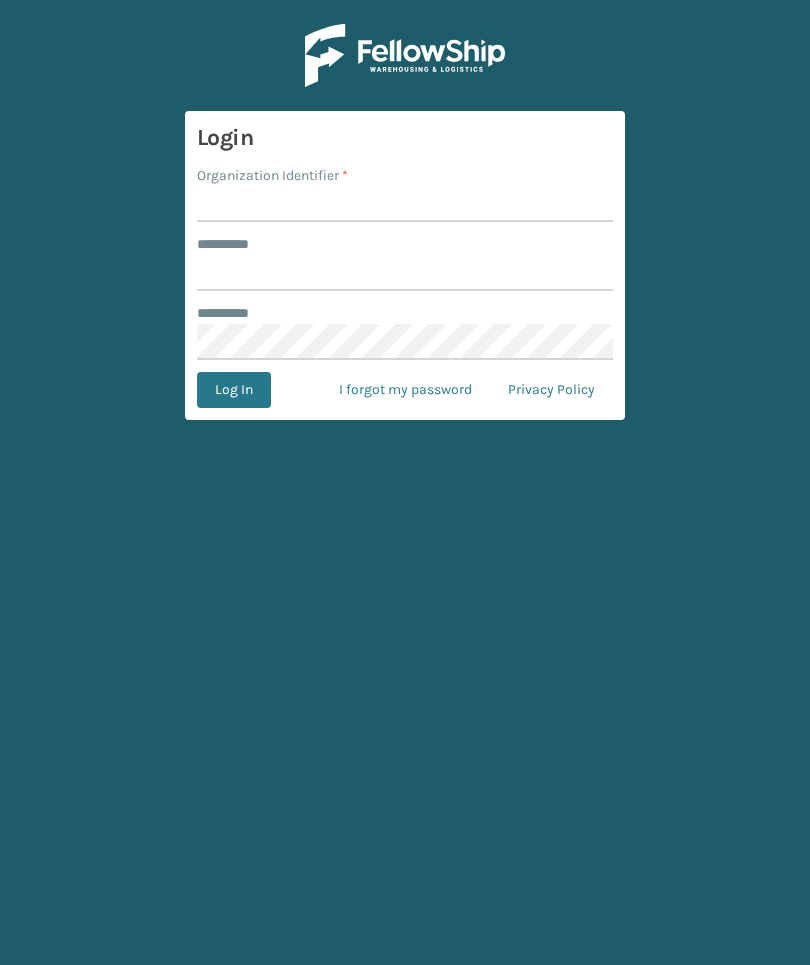 scroll, scrollTop: 0, scrollLeft: 0, axis: both 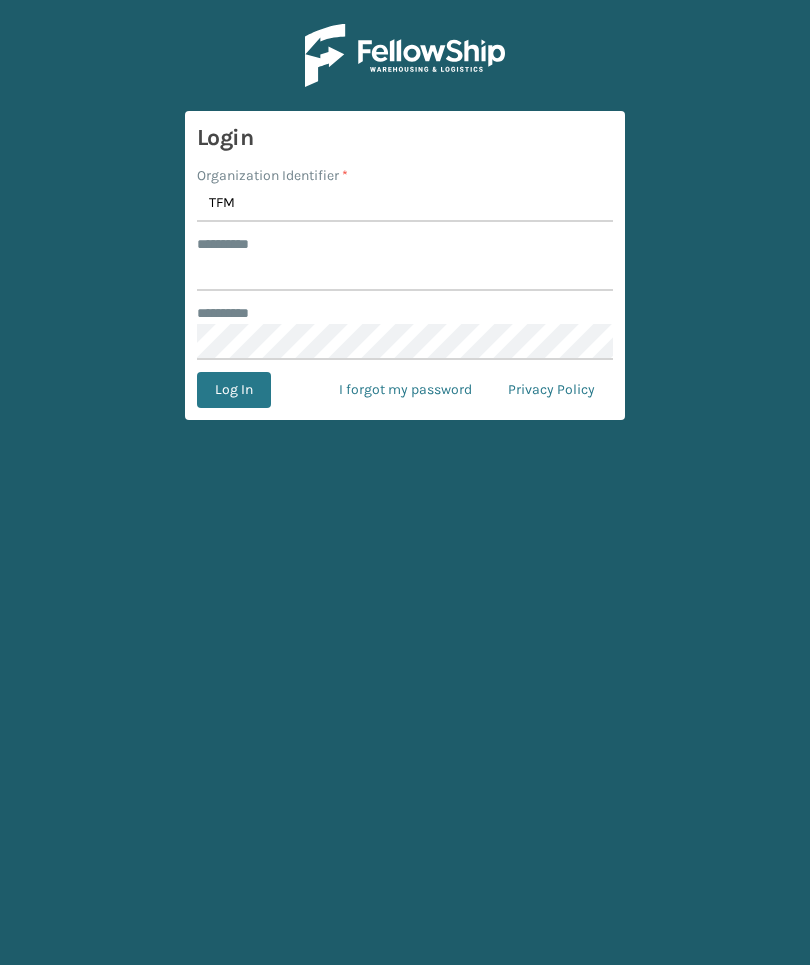type on "TFM" 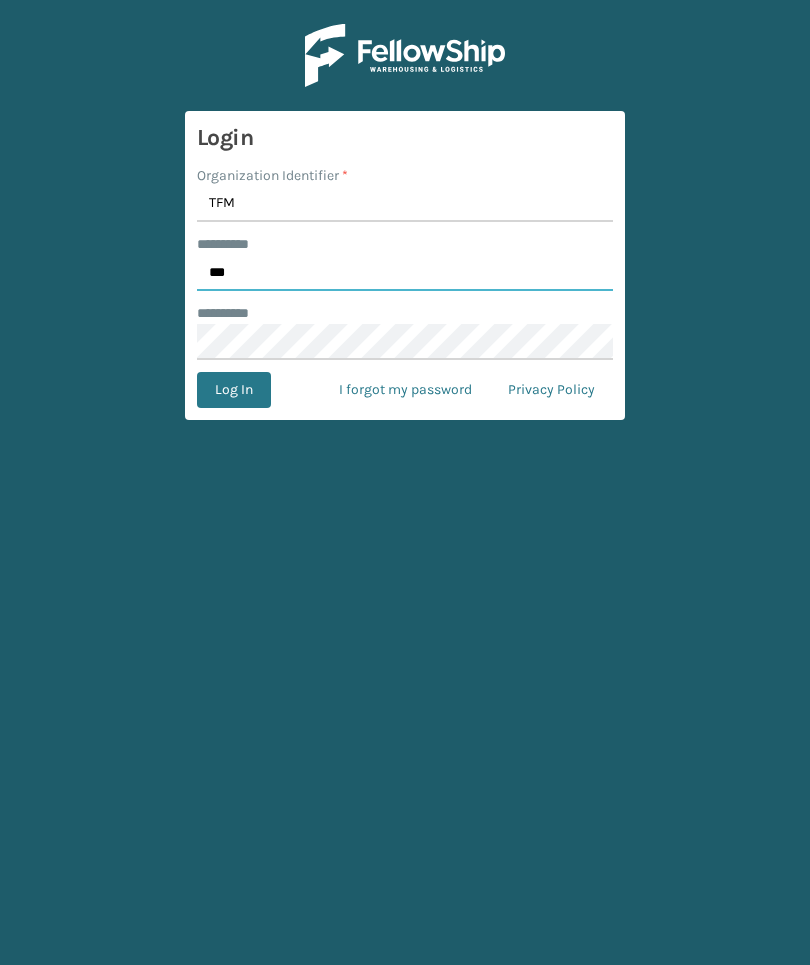 type on "***" 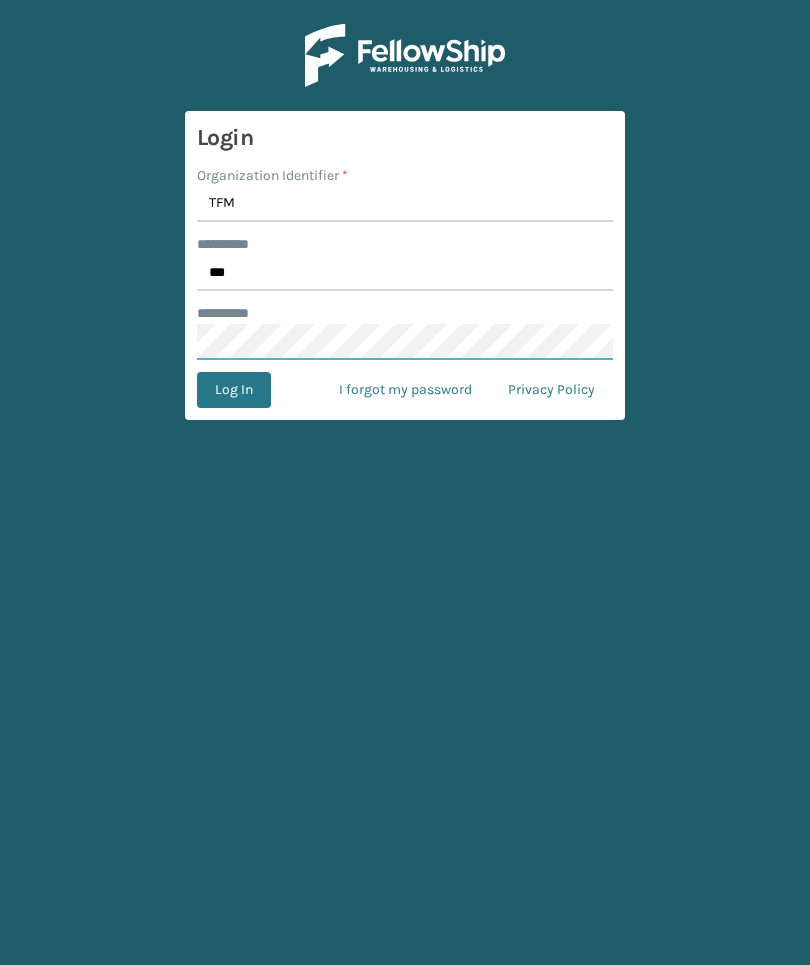 click on "Log In" at bounding box center [234, 390] 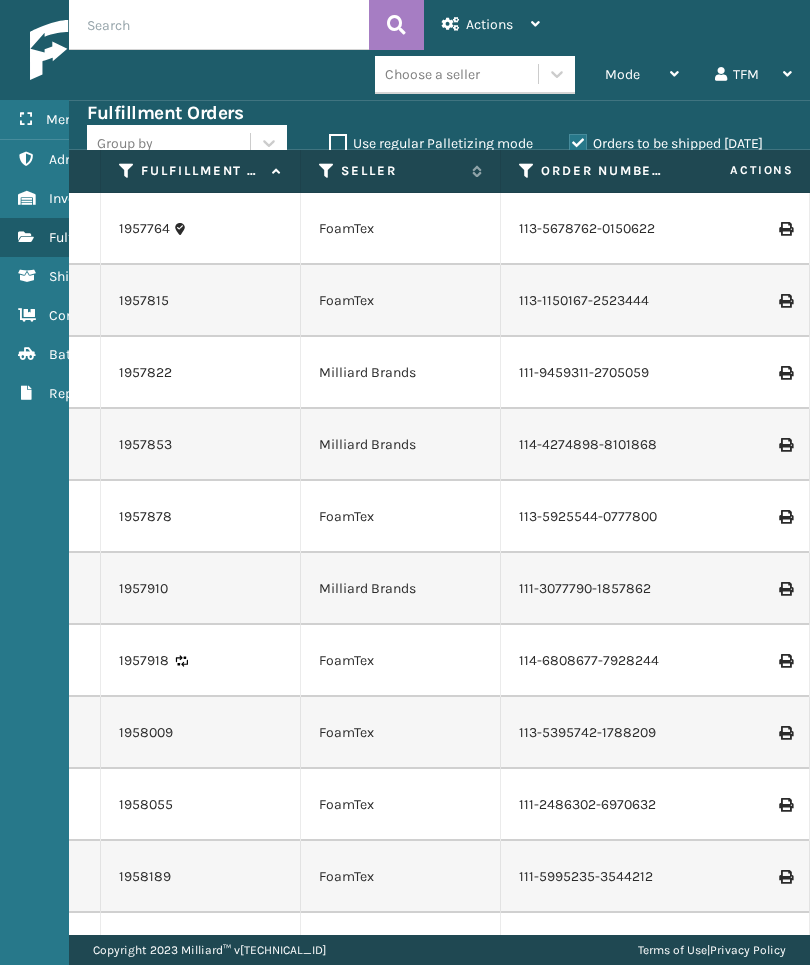 scroll, scrollTop: -20, scrollLeft: 111, axis: both 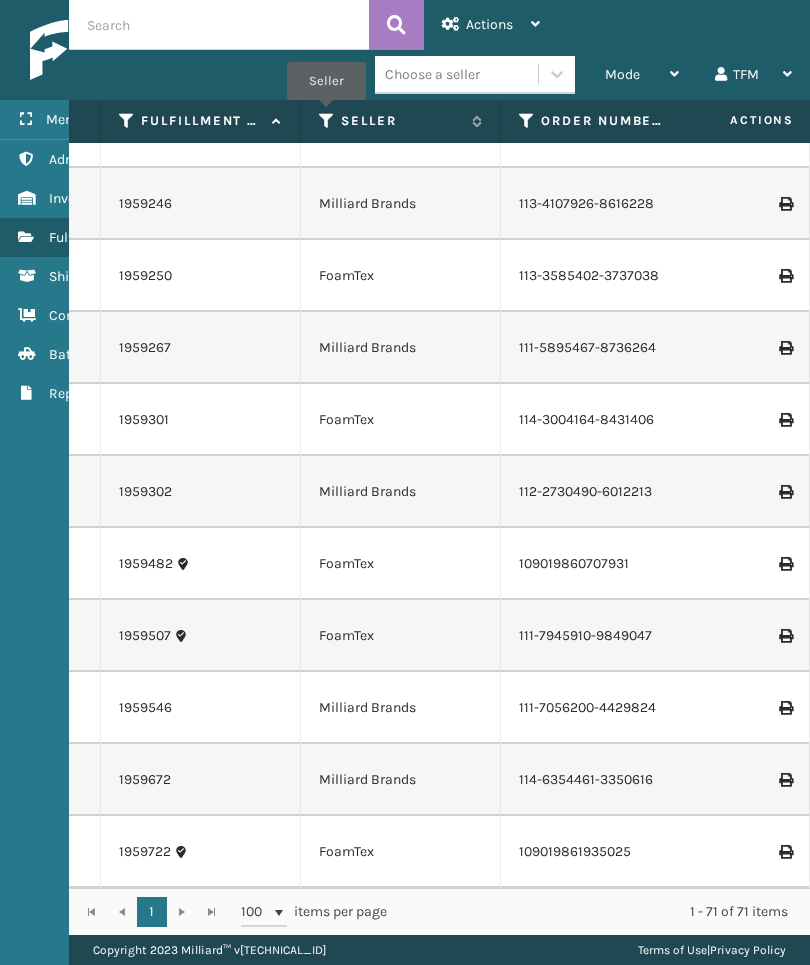 click at bounding box center [327, 121] 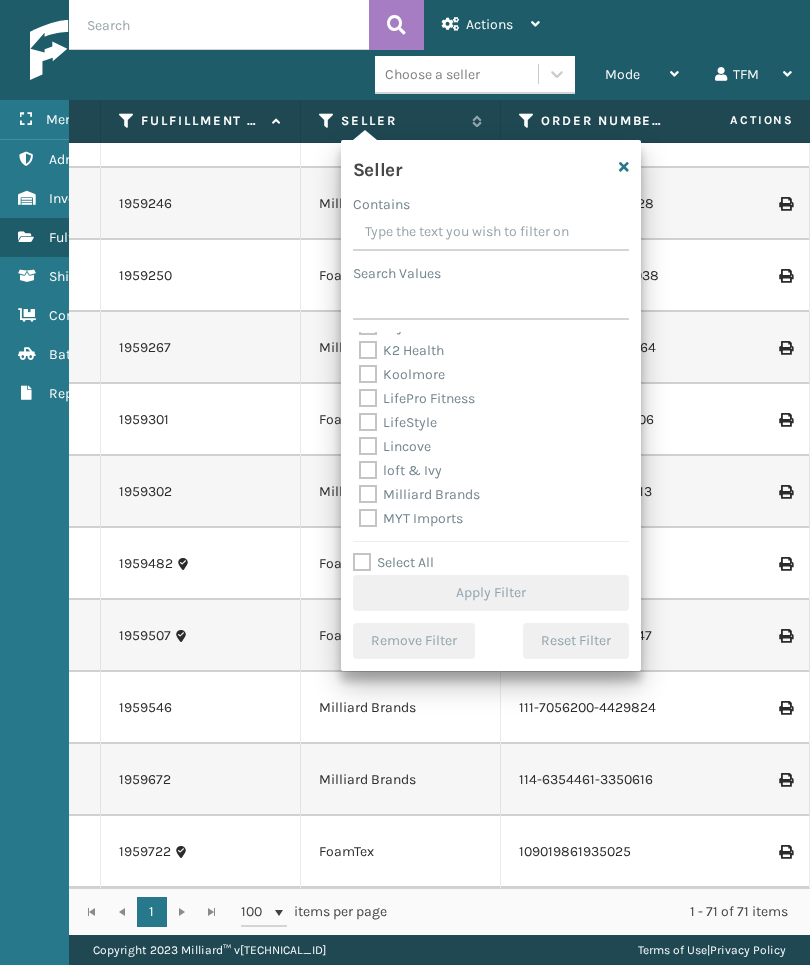 click on "Milliard Brands" at bounding box center [419, 494] 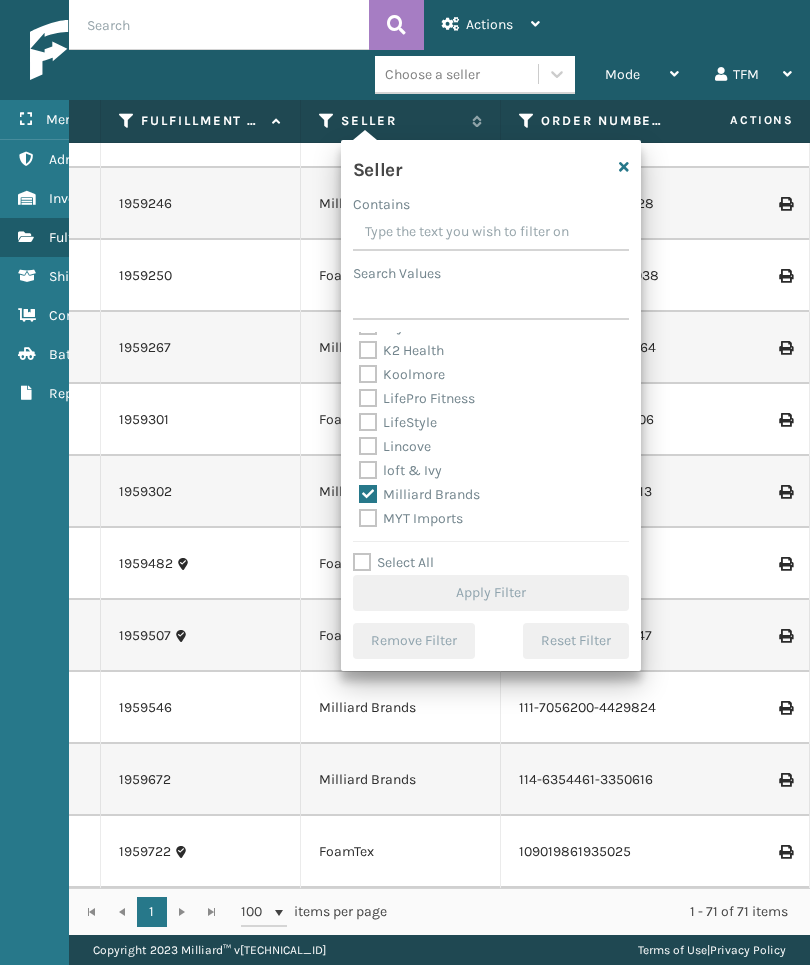 checkbox on "true" 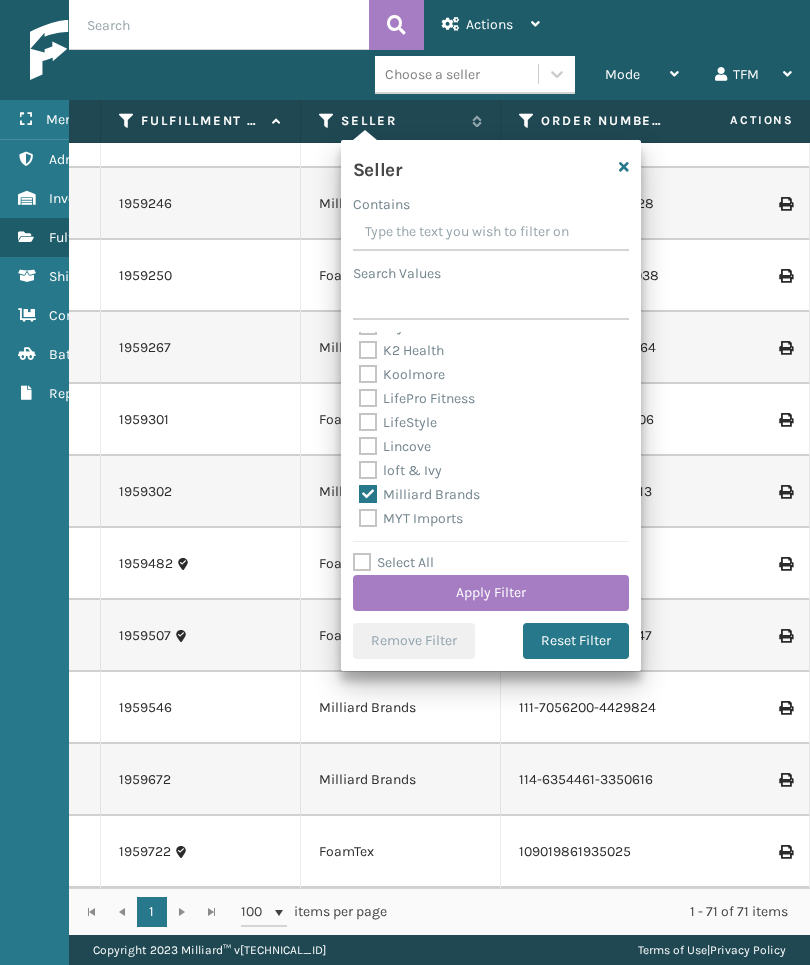 click on "Apply Filter" at bounding box center (491, 593) 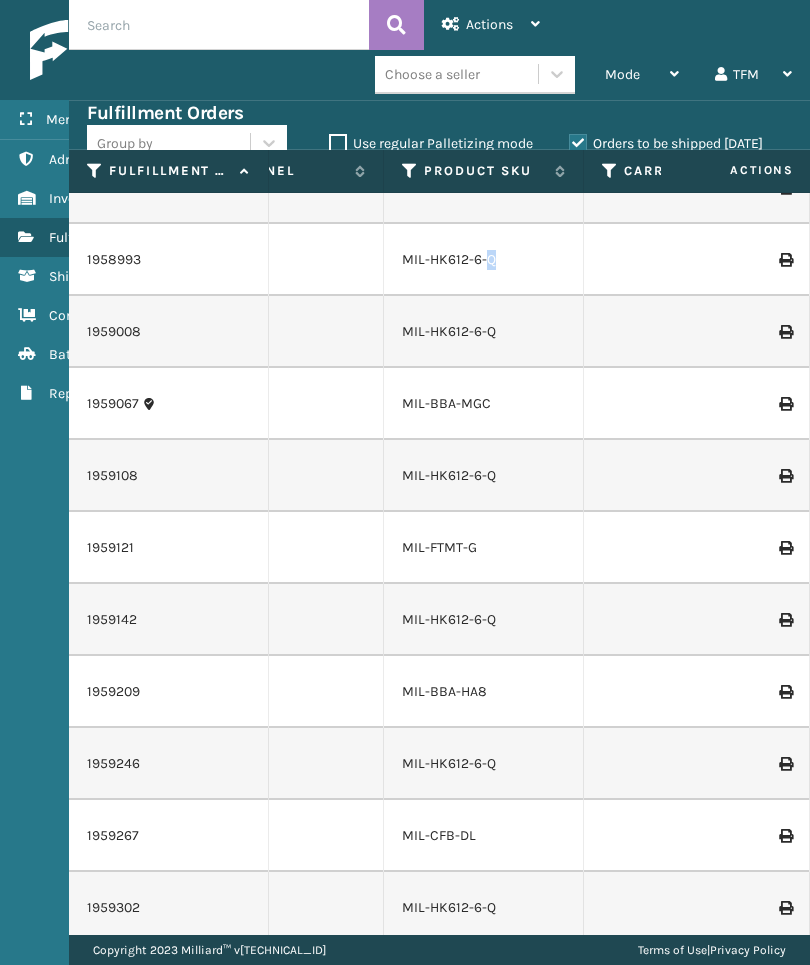 click on "MIL-HK612-6-Q" at bounding box center [484, 260] 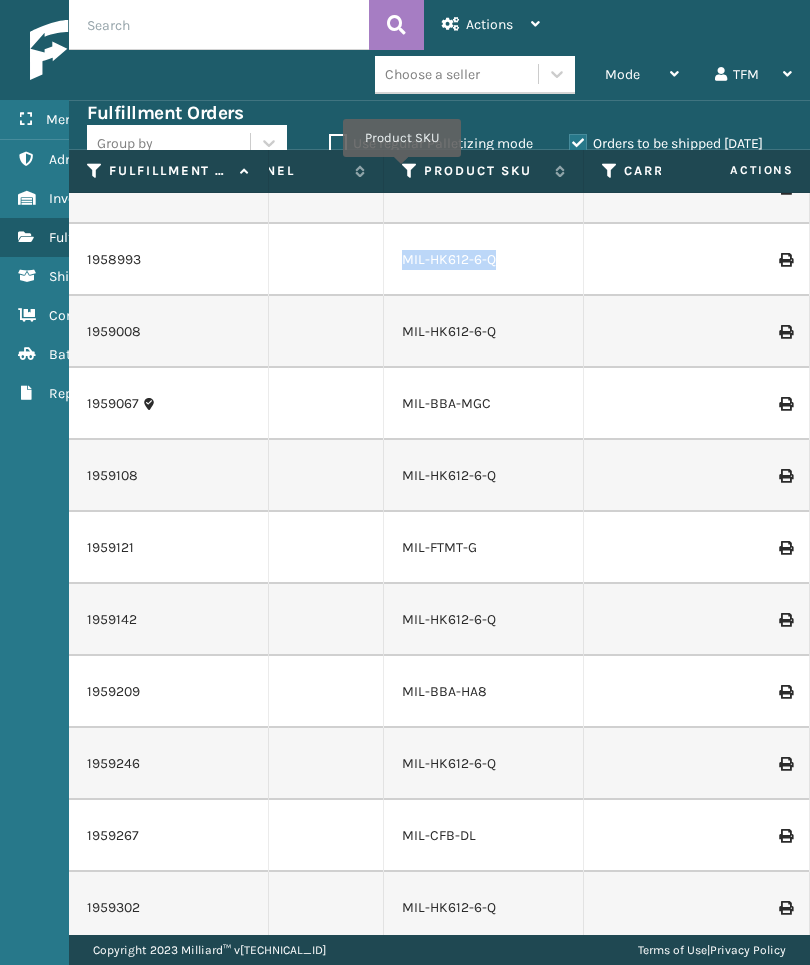 click at bounding box center [410, 171] 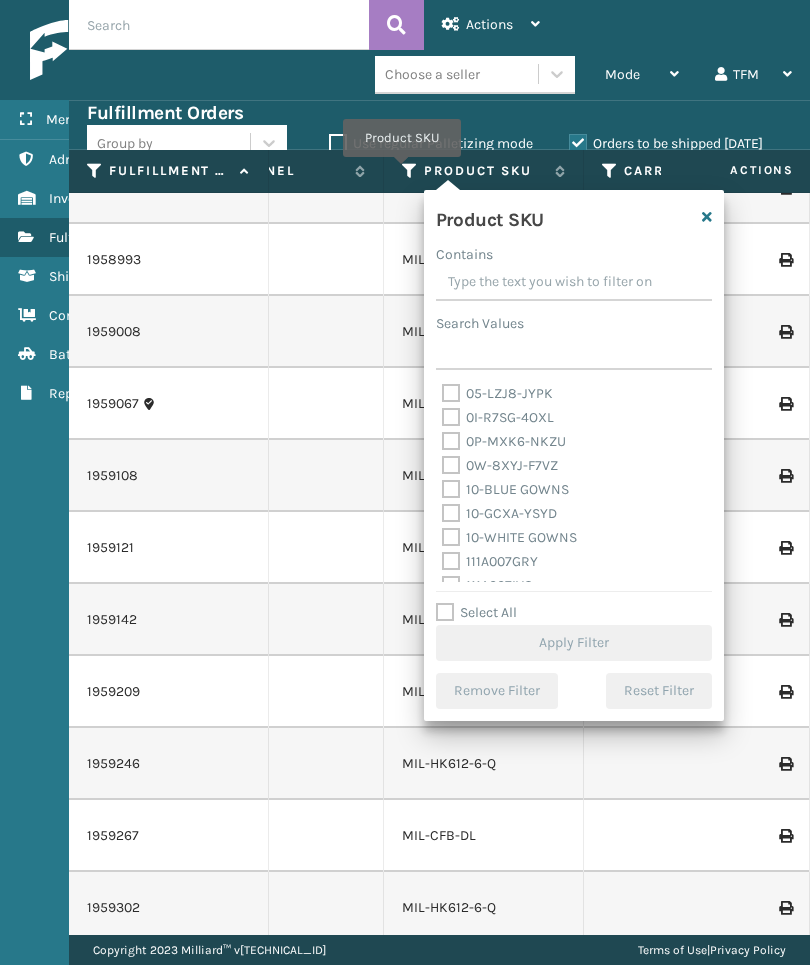 click on "Search Values" at bounding box center [574, 352] 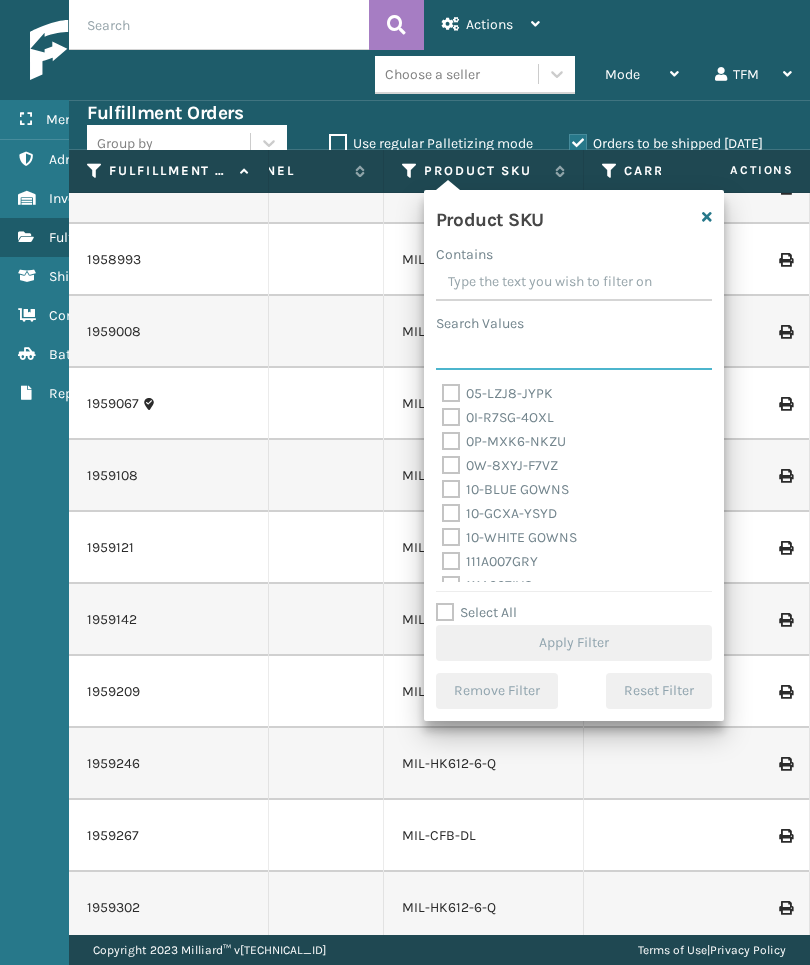 paste on "MIL-HK612-6-Q" 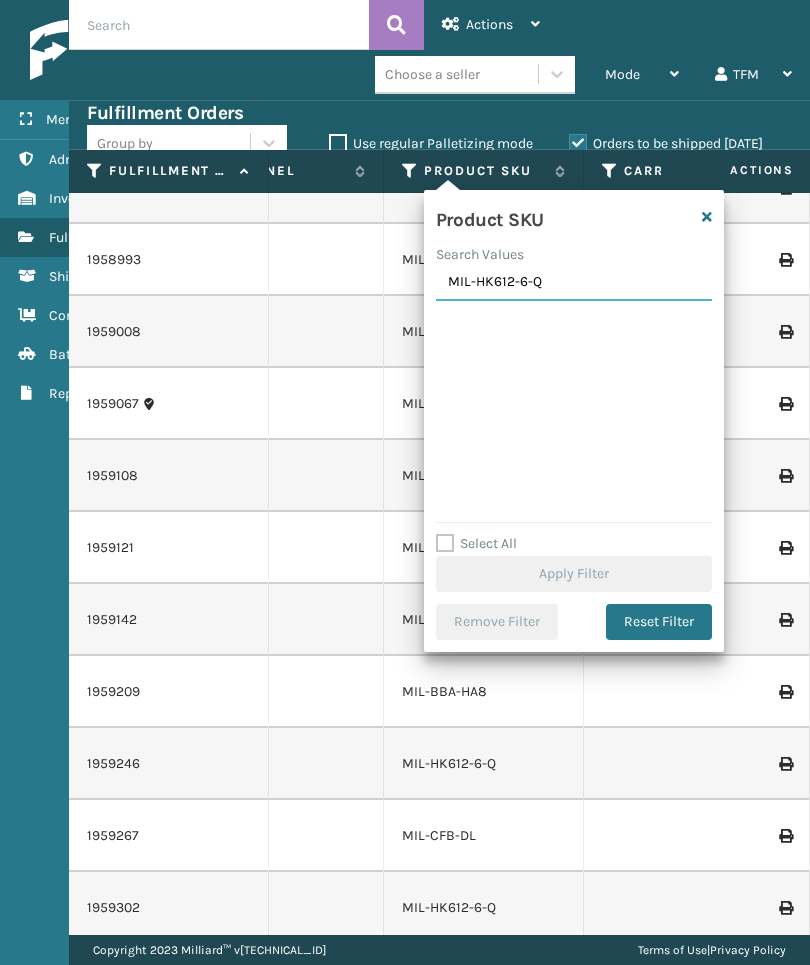 click on "MIL-HK612-6-Q" at bounding box center [574, 283] 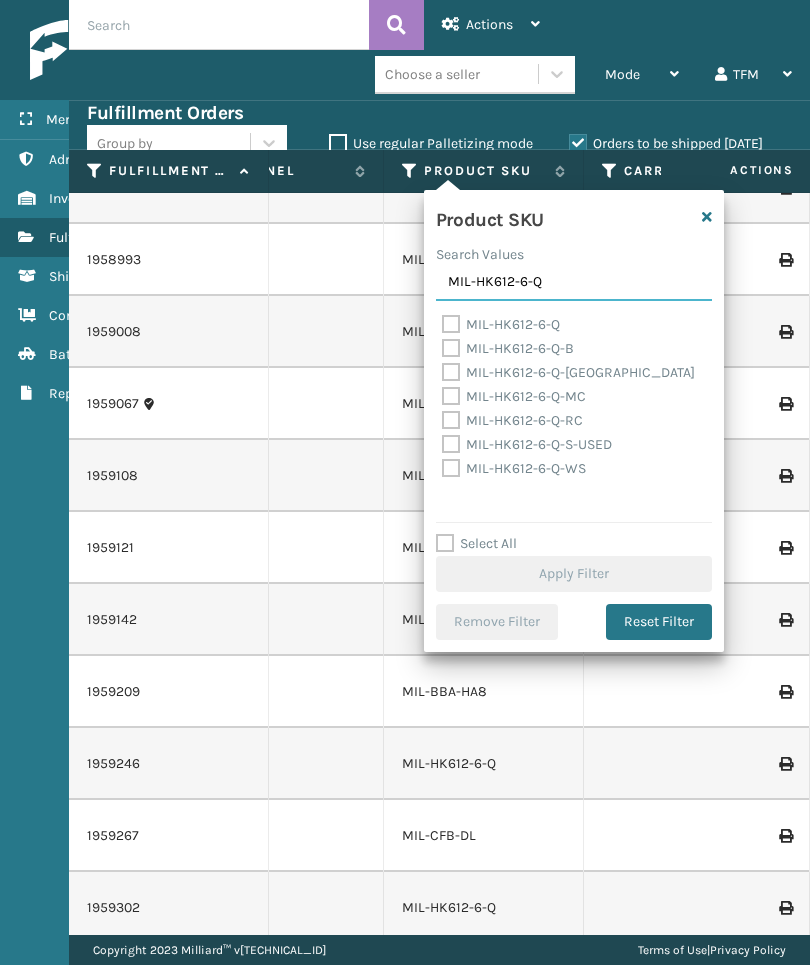 type on "MIL-HK612-6-Q" 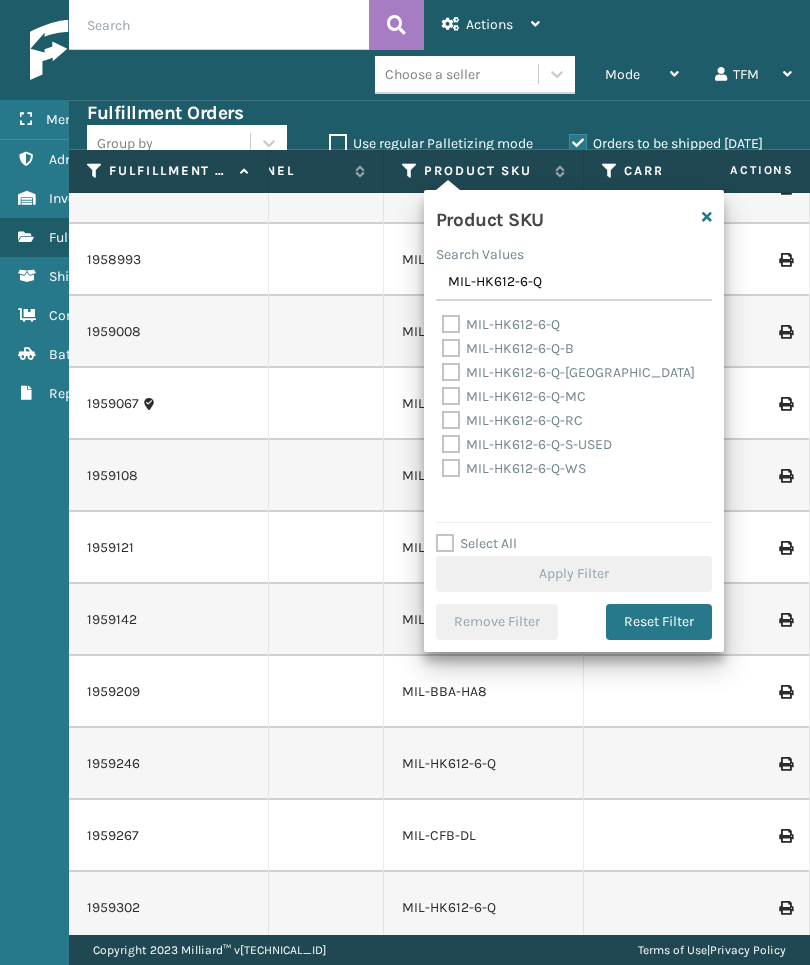 click on "MIL-HK612-6-Q" at bounding box center [501, 324] 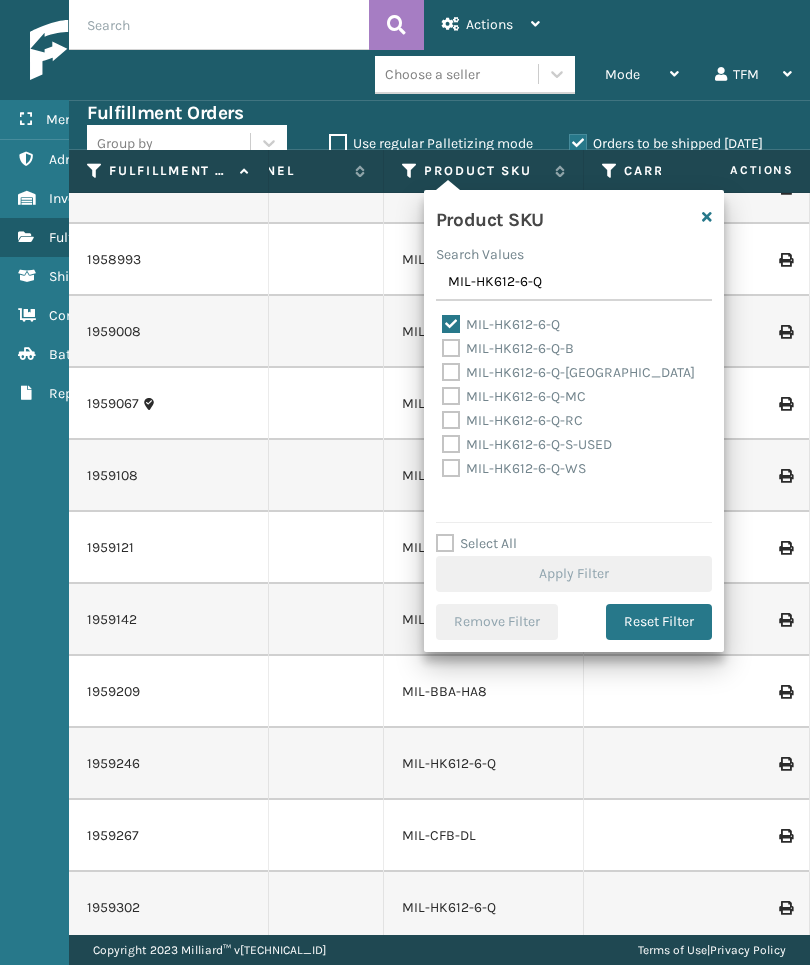 checkbox on "true" 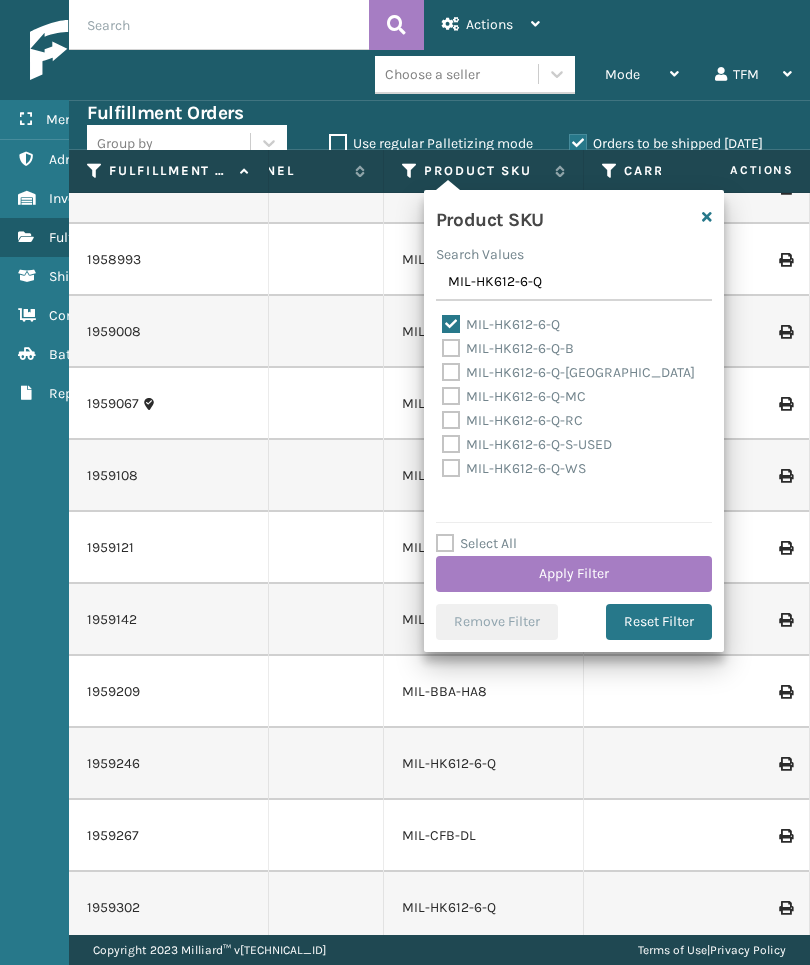 click on "Apply Filter" at bounding box center (574, 574) 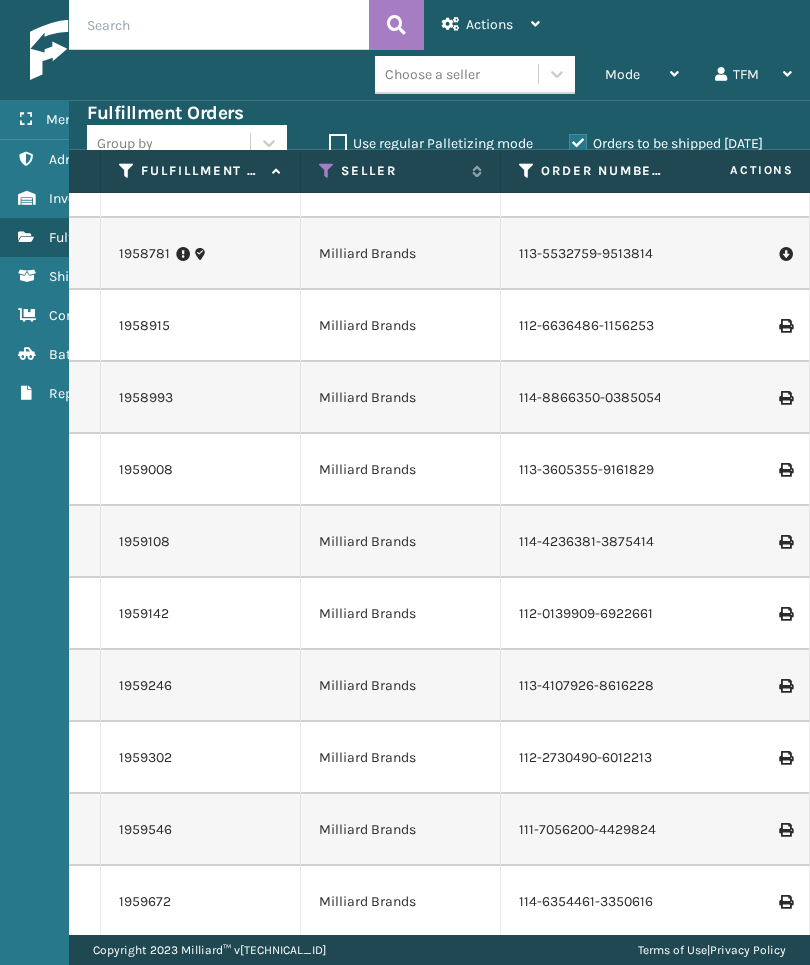click at bounding box center [734, 686] 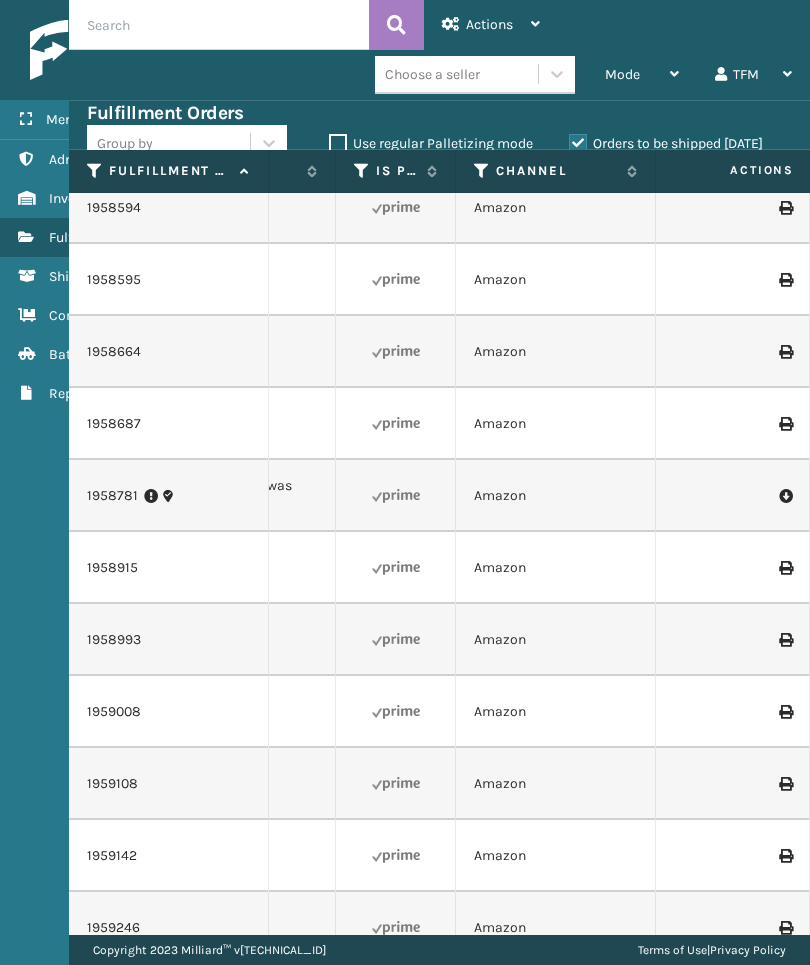 click on "1958781" at bounding box center [112, 496] 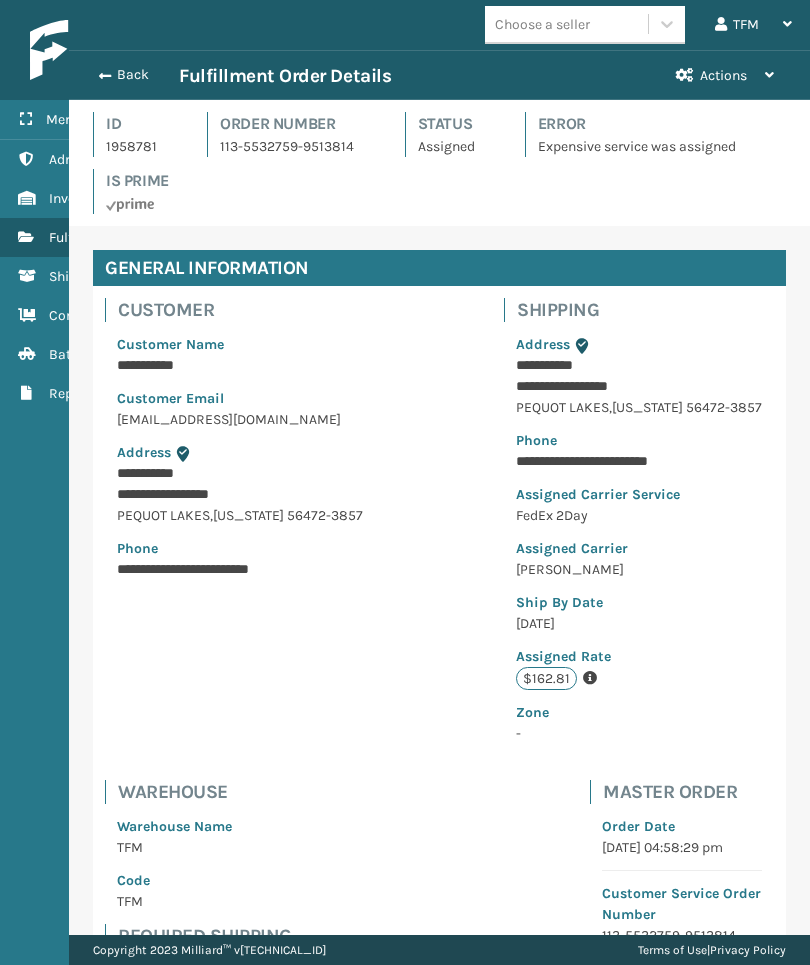 click on "Actions" at bounding box center [723, 75] 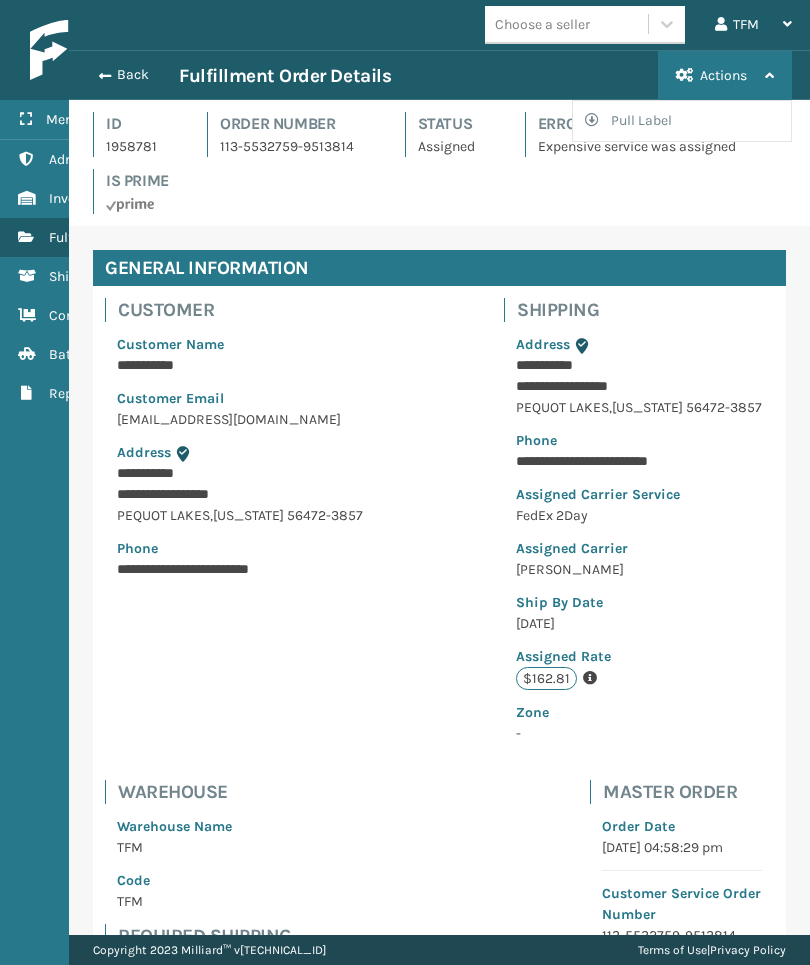 click at bounding box center (446, 203) 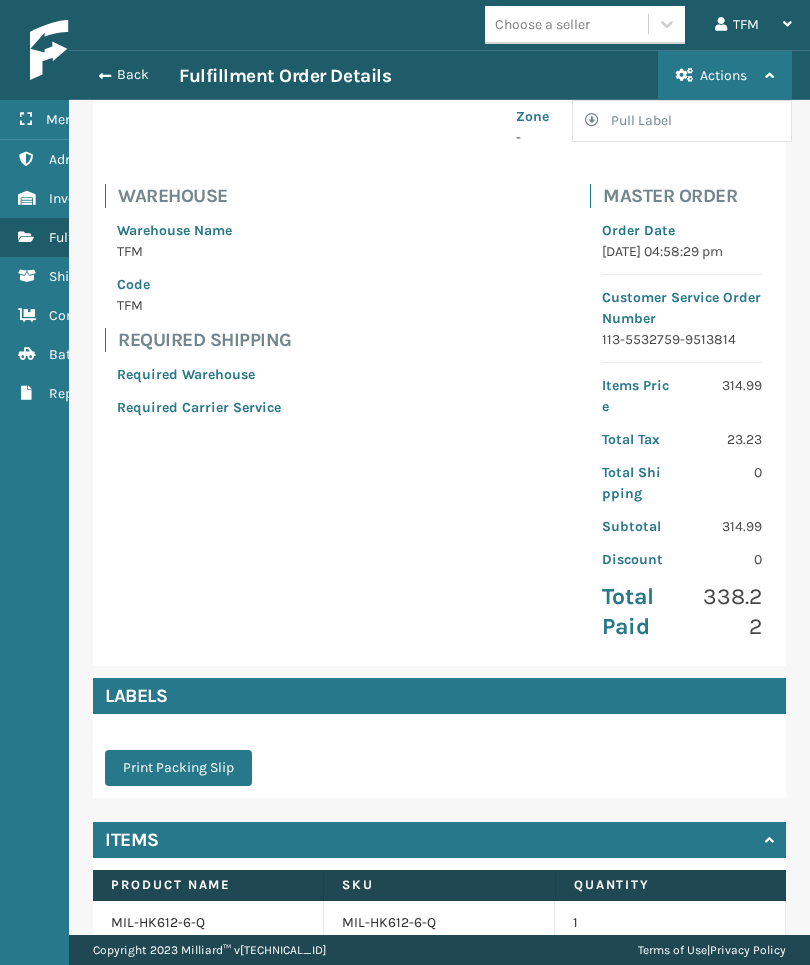 click on "Back Fulfillment Order Details Actions Pull Label" at bounding box center [439, 75] 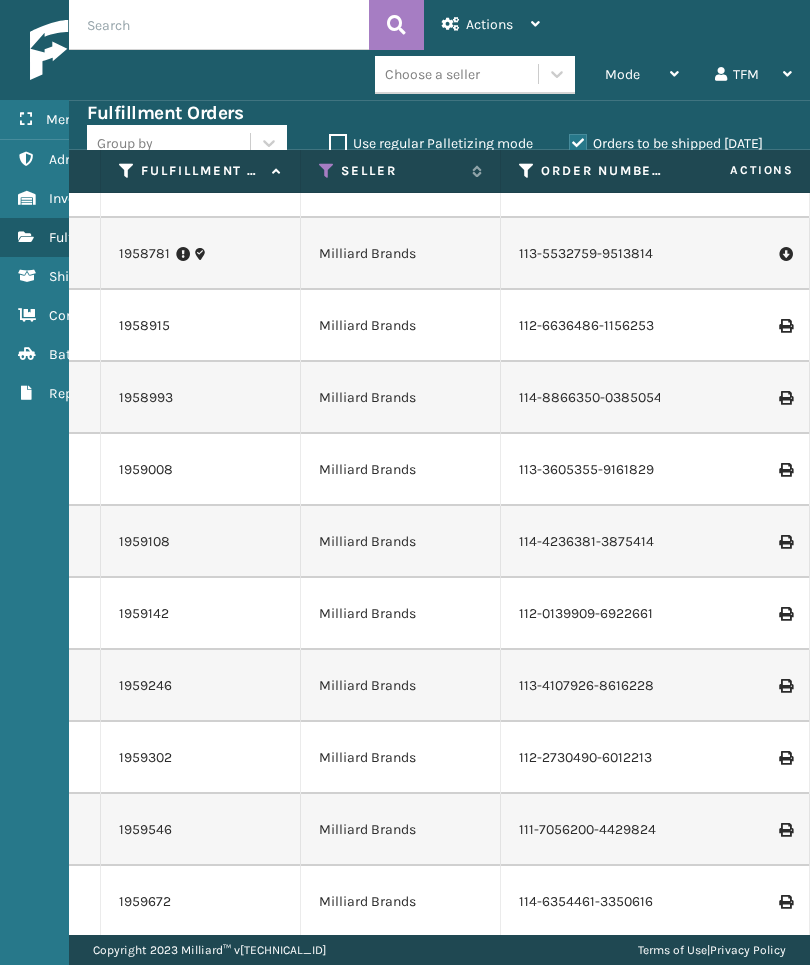 click on "Copyright 2023 [PERSON_NAME]™ v [TECHNICAL_ID] Terms of Use  |  Privacy Policy" at bounding box center [439, 950] 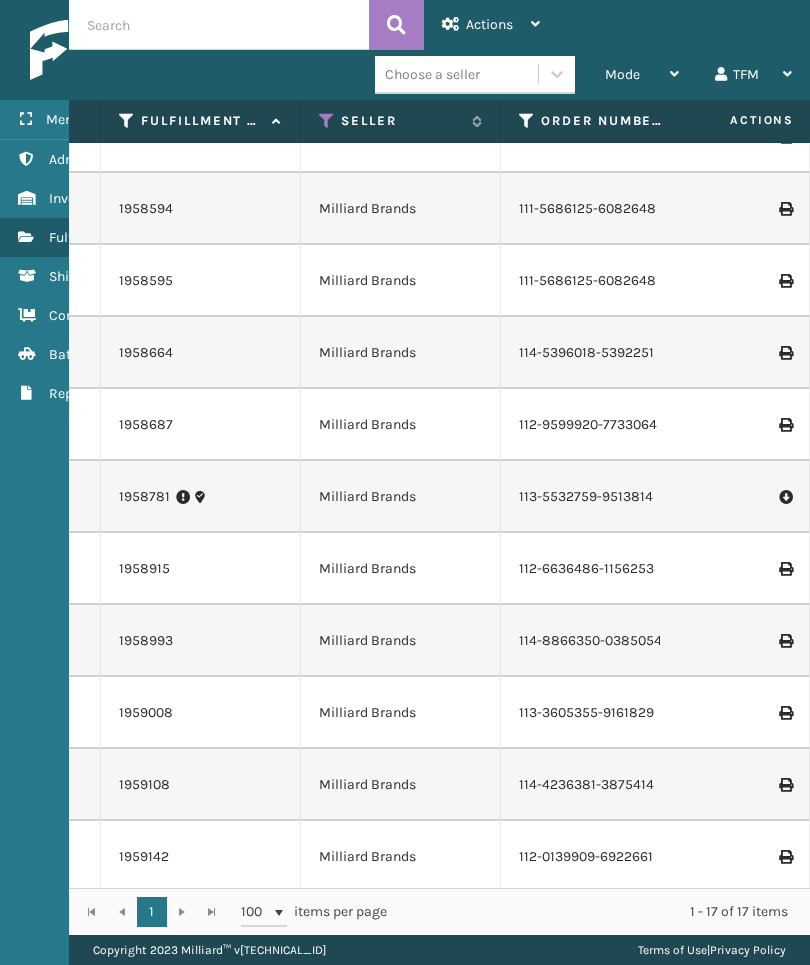 click at bounding box center (327, 121) 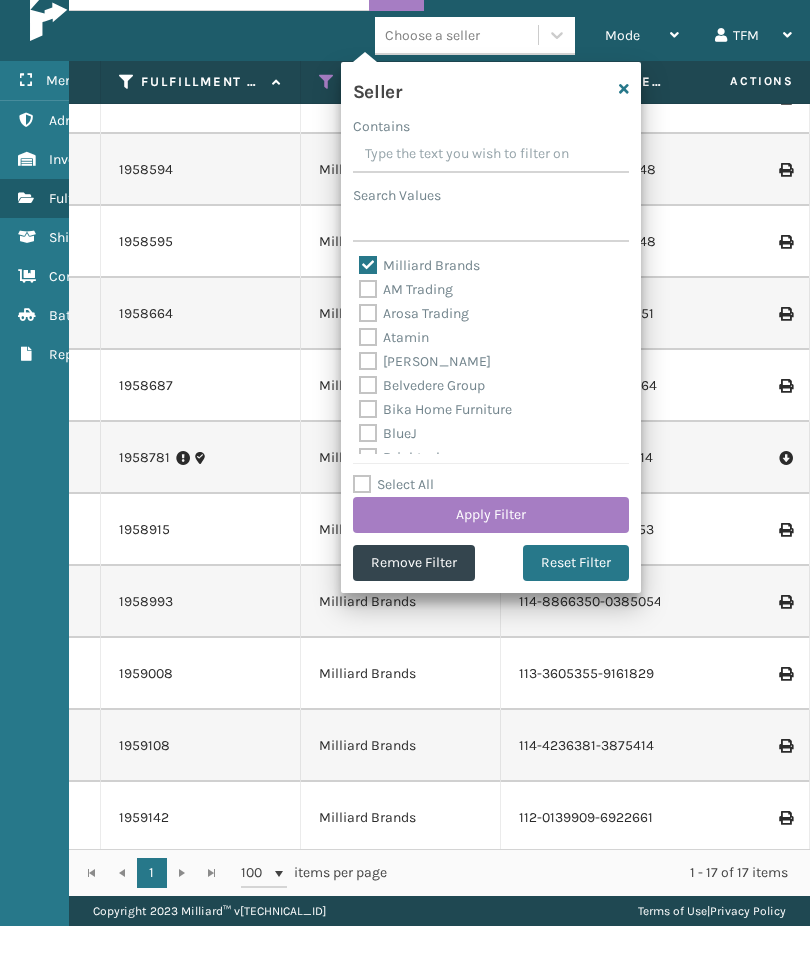 click on "Milliard Brands" at bounding box center (419, 304) 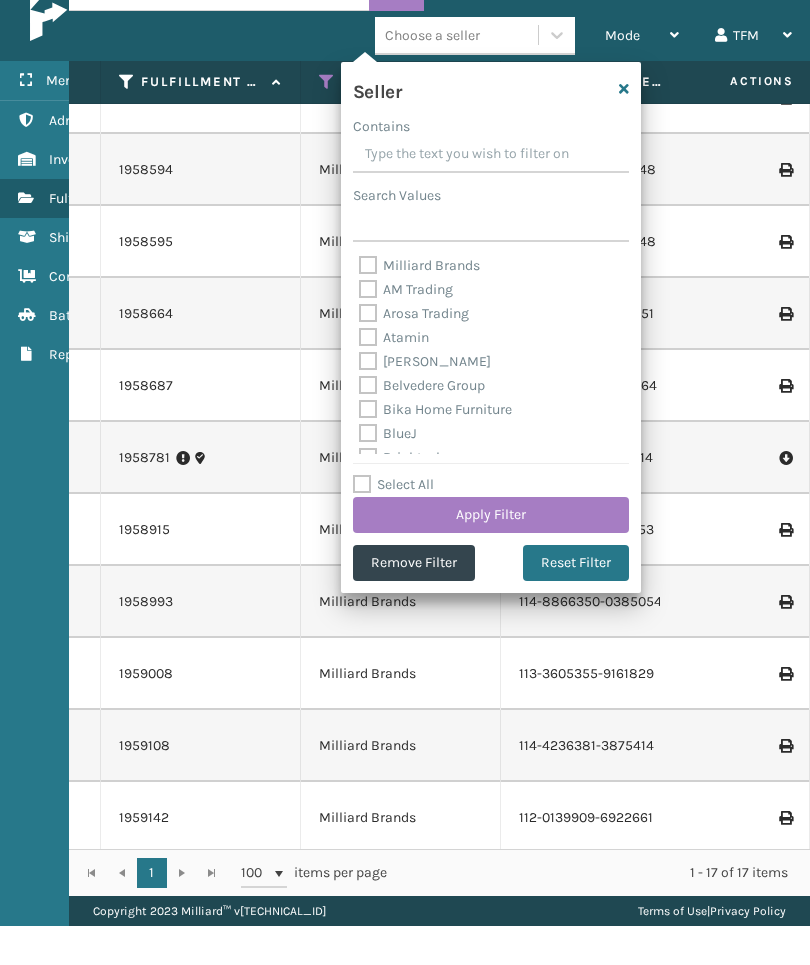checkbox on "false" 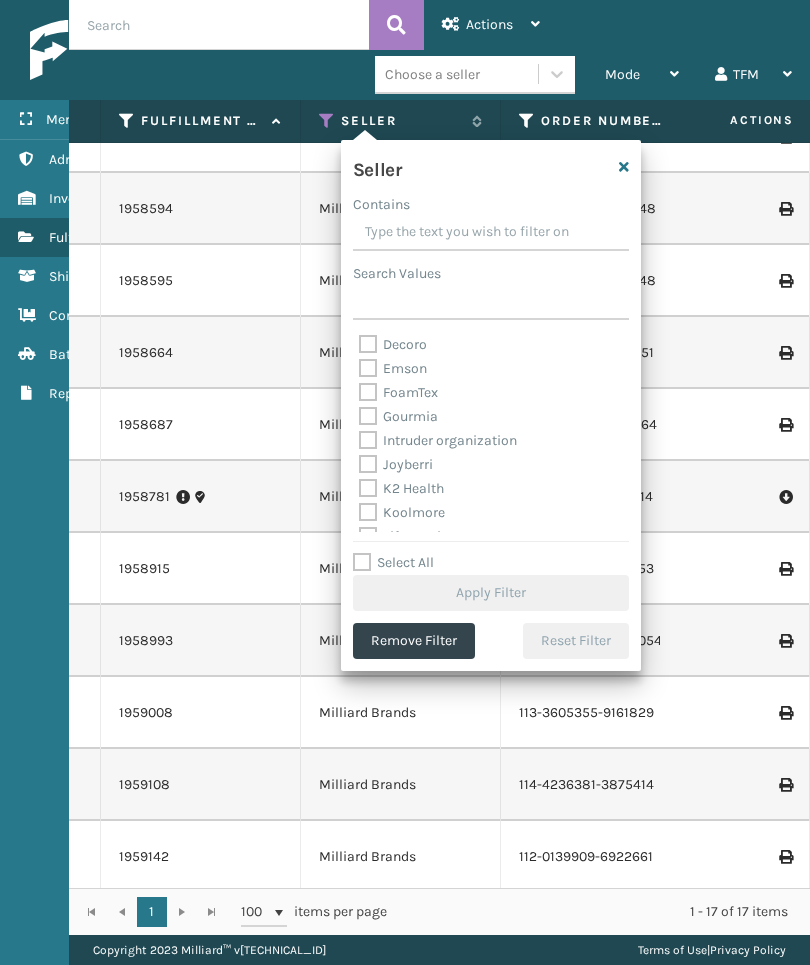 click on "FoamTex" at bounding box center (398, 392) 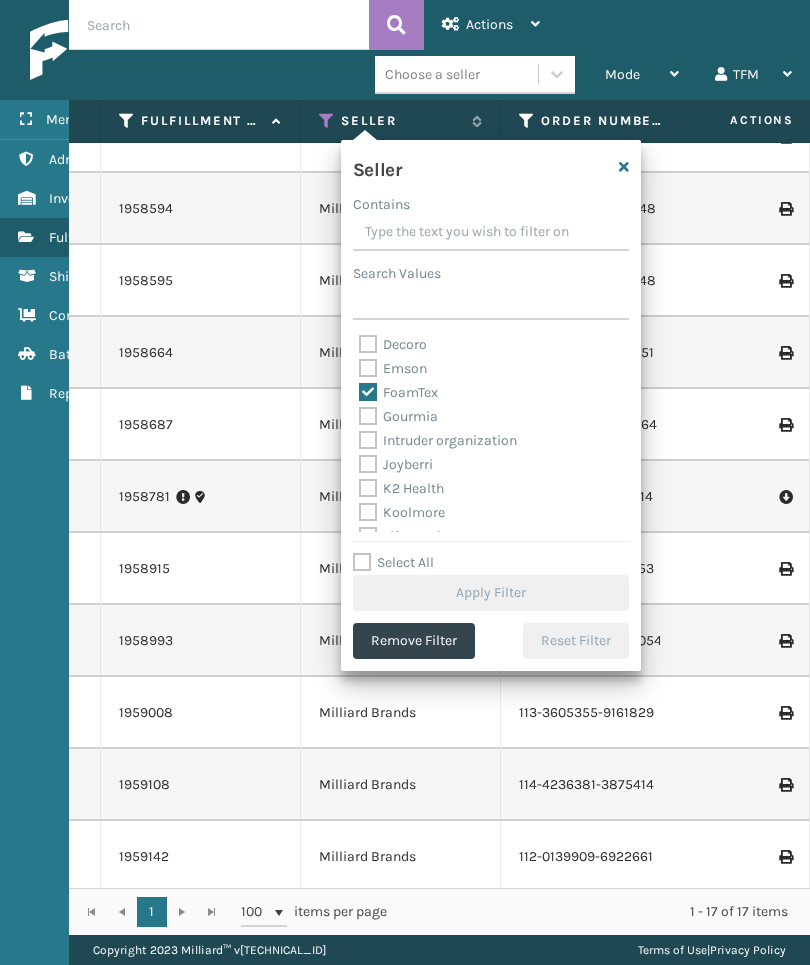 checkbox on "true" 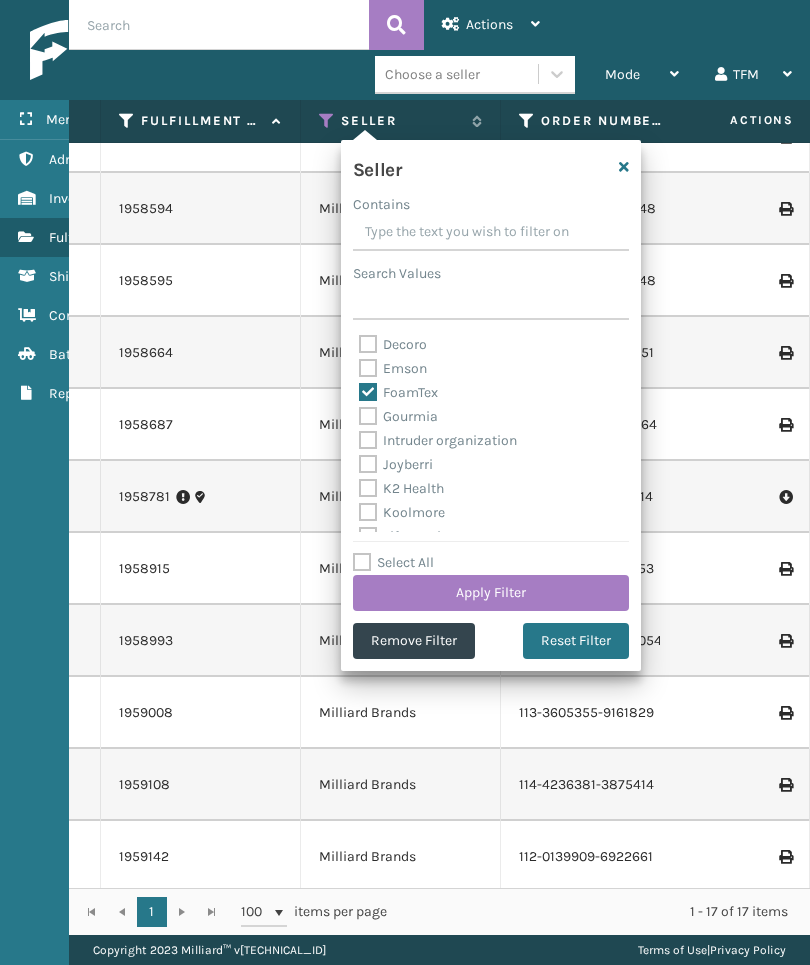 click on "Apply Filter" at bounding box center (491, 593) 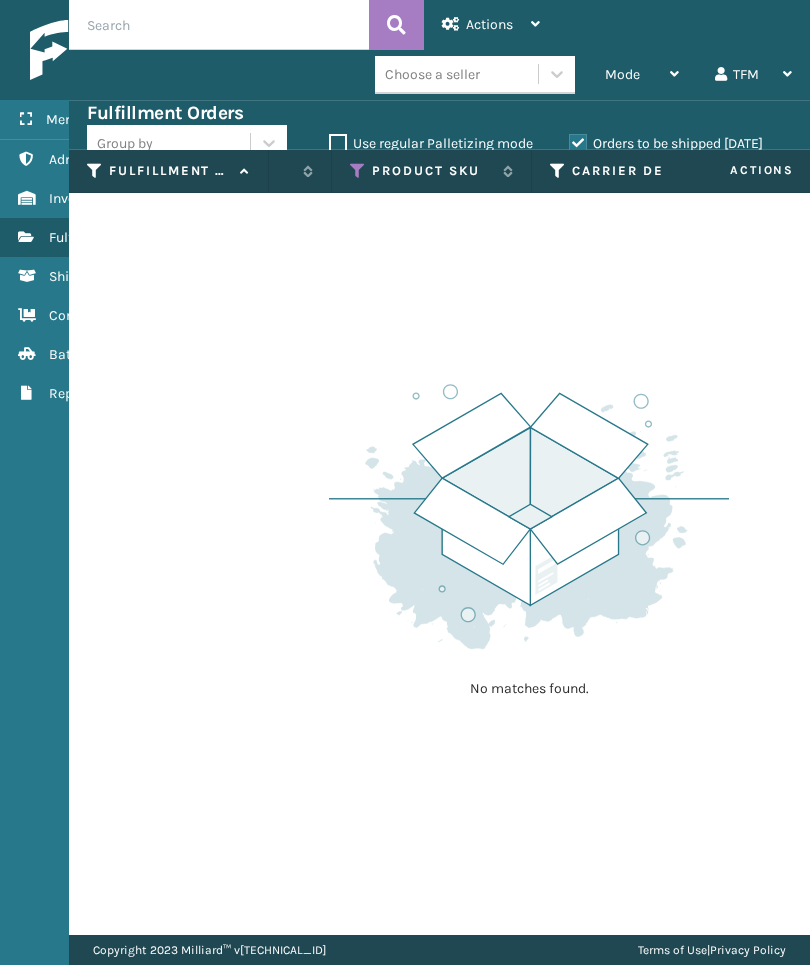 click at bounding box center (358, 171) 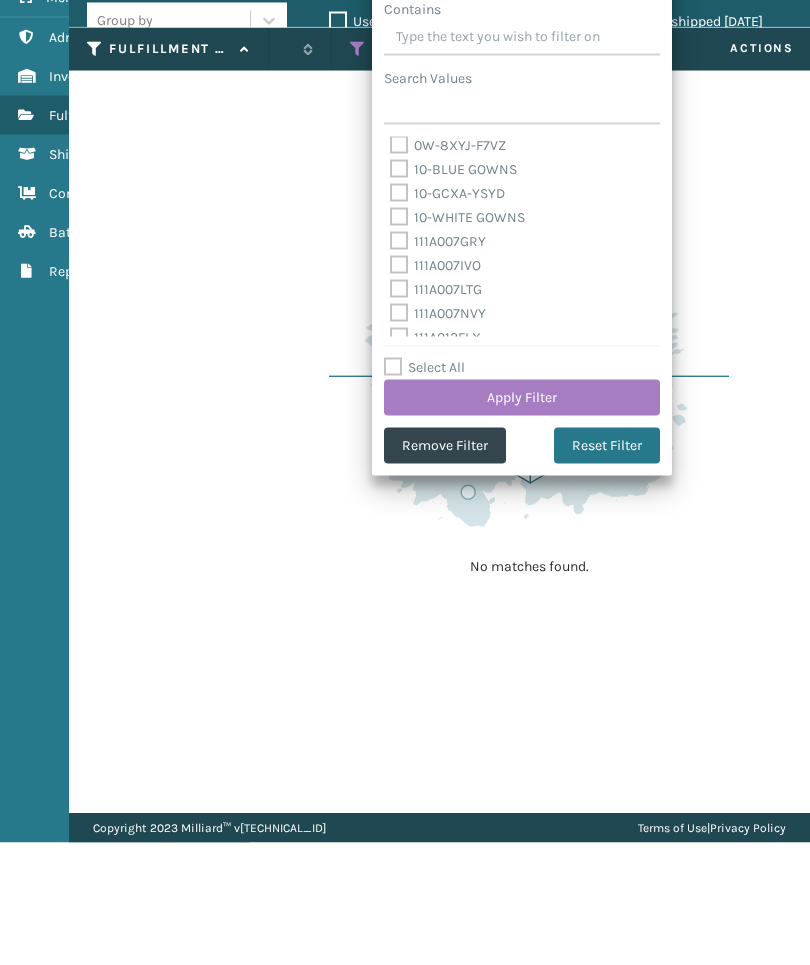 click on "Remove Filter" at bounding box center [445, 568] 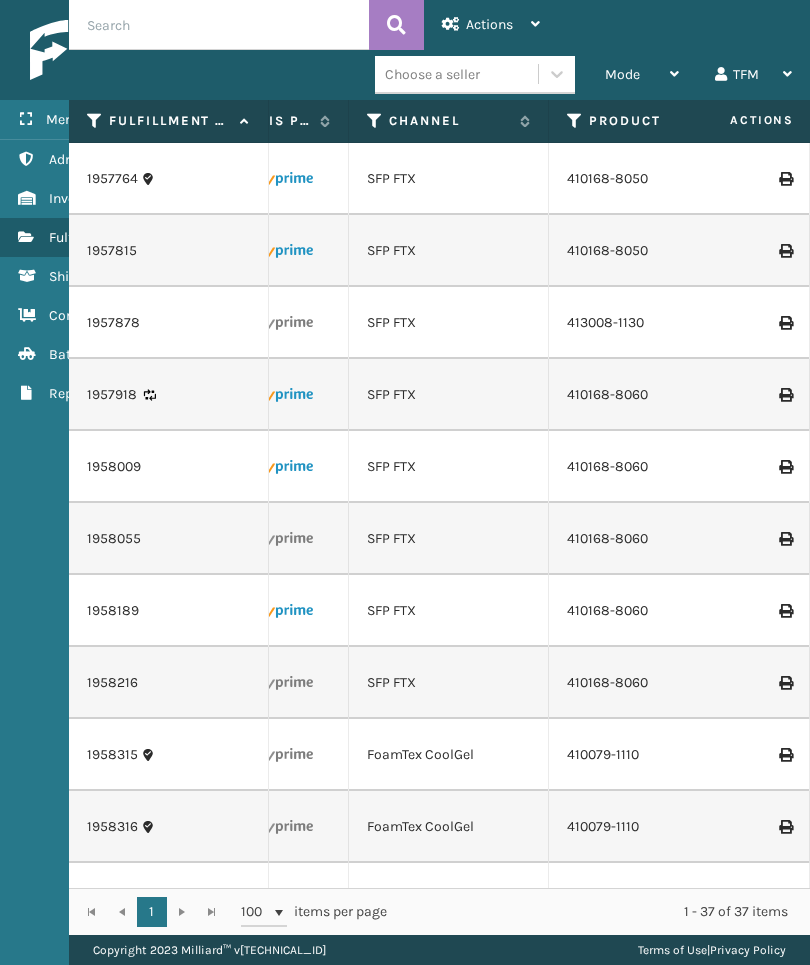 click on "Product SKU" at bounding box center [649, 121] 